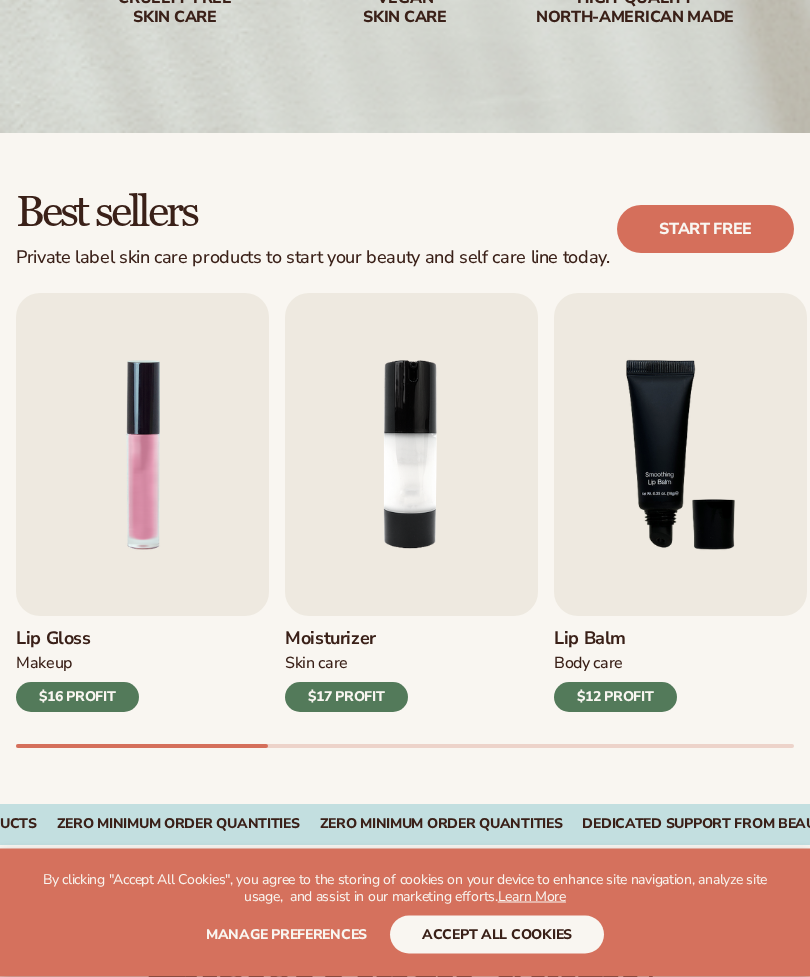 scroll, scrollTop: 395, scrollLeft: 0, axis: vertical 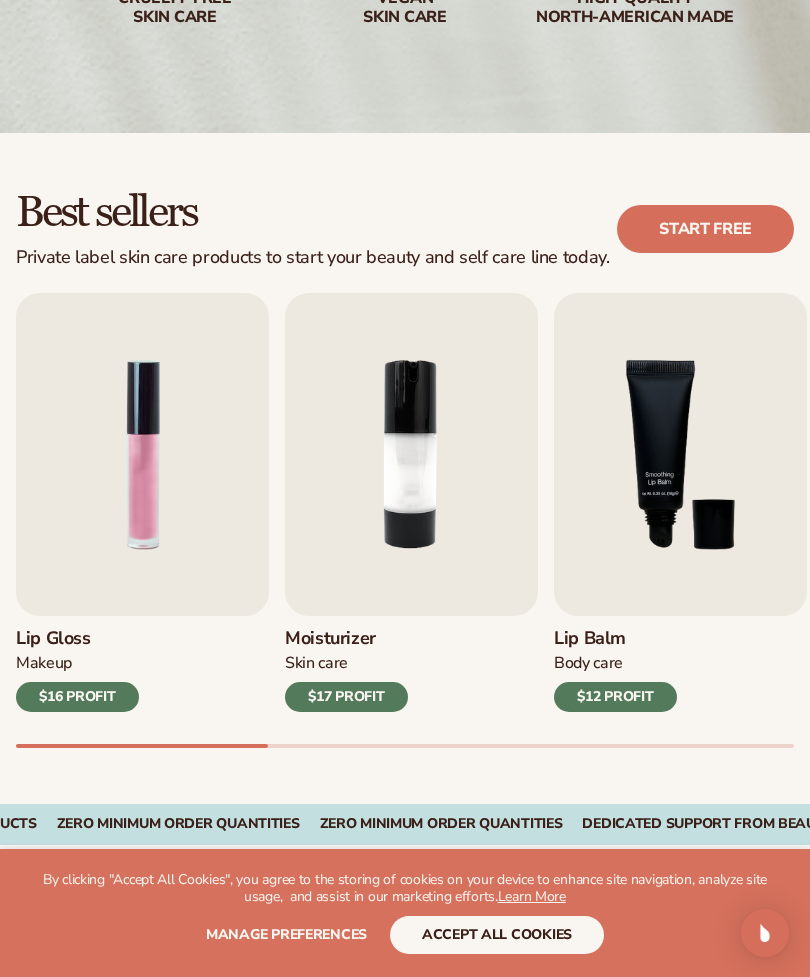 click on "accept all cookies" at bounding box center [497, 935] 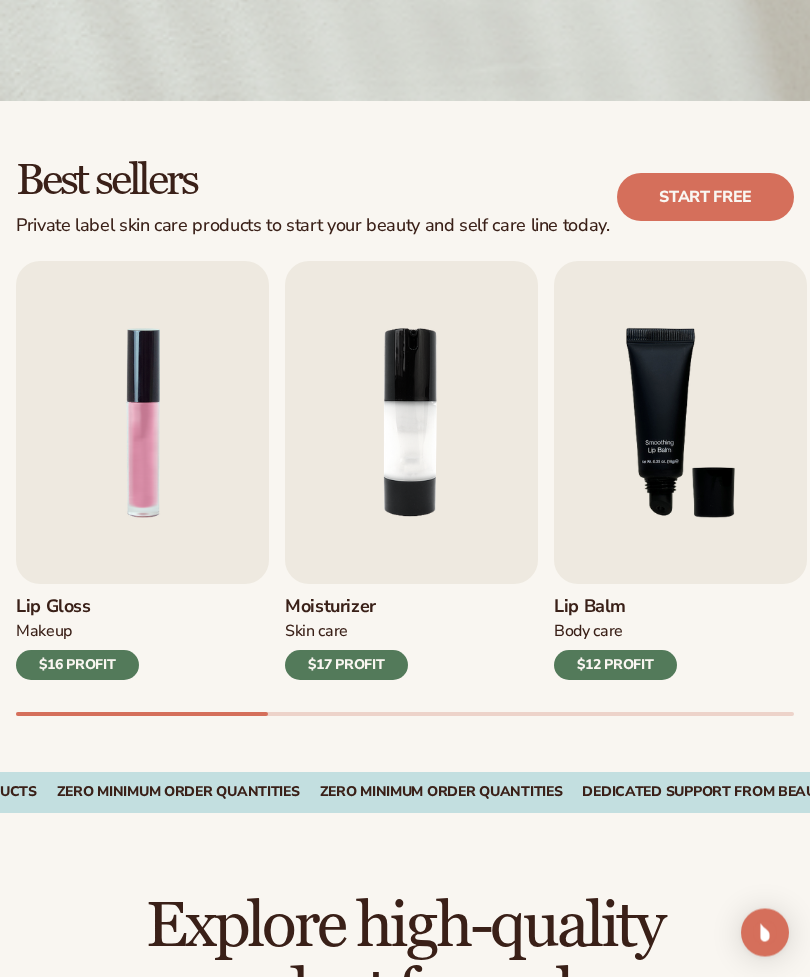 scroll, scrollTop: 427, scrollLeft: 0, axis: vertical 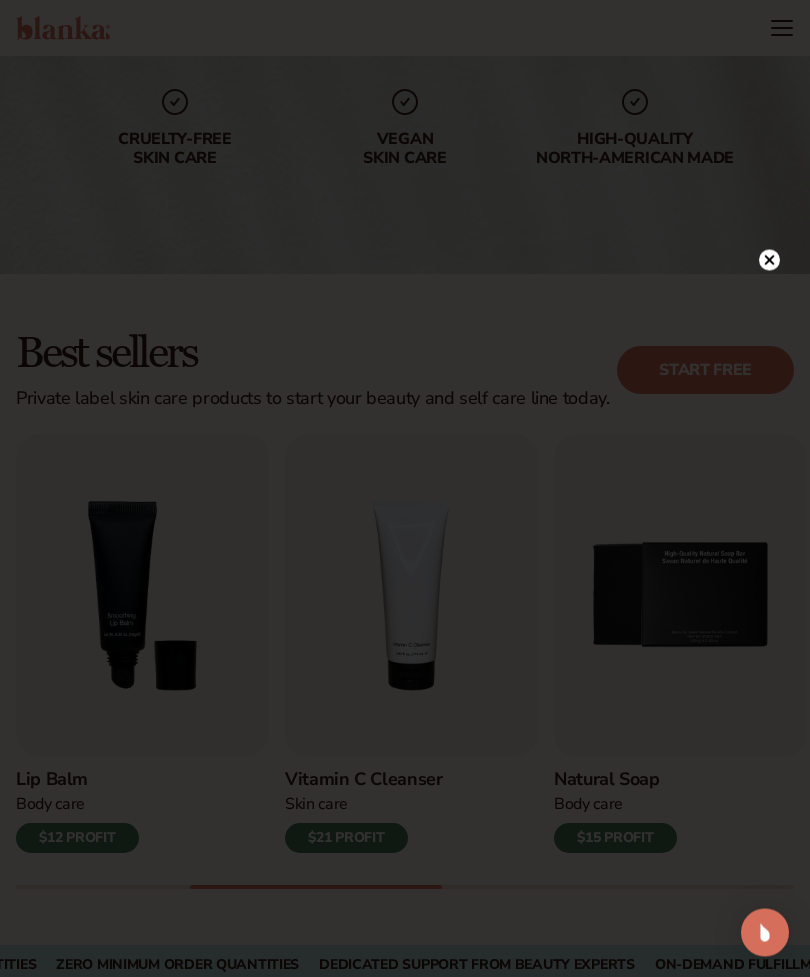 click 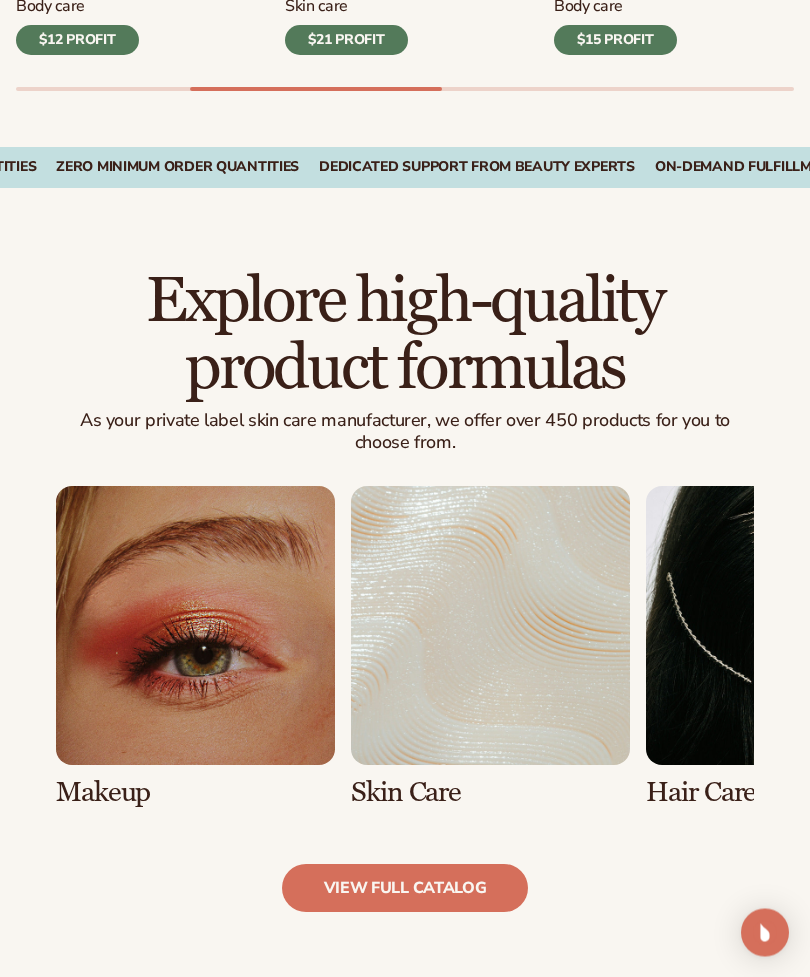 scroll, scrollTop: 1118, scrollLeft: 0, axis: vertical 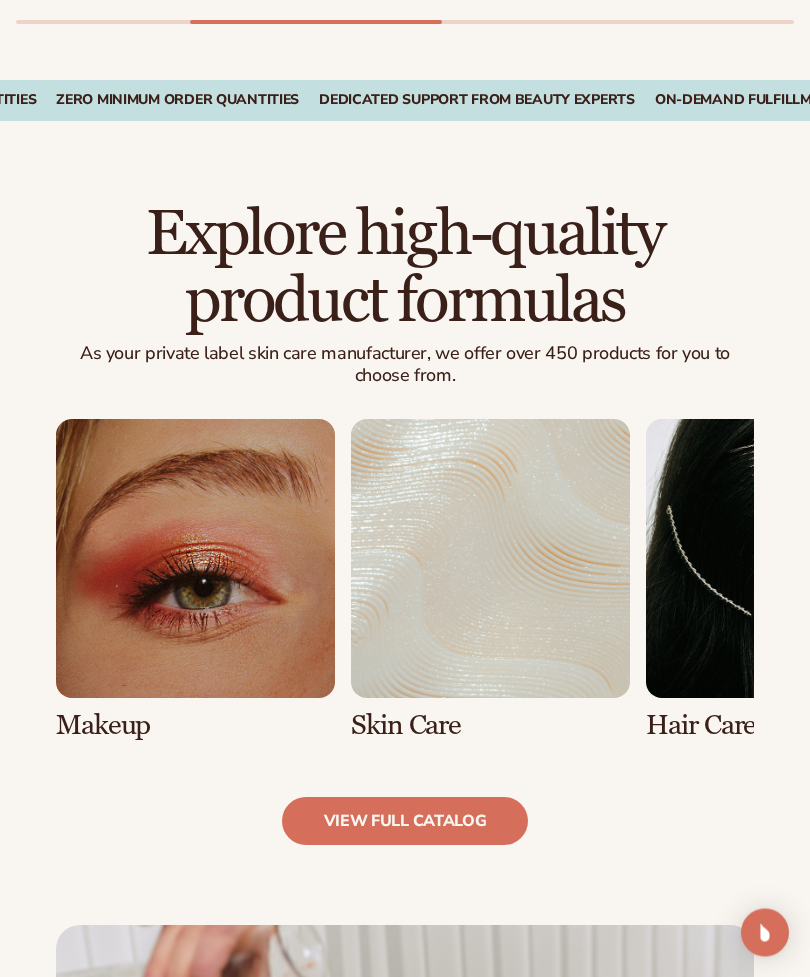 click at bounding box center [490, 581] 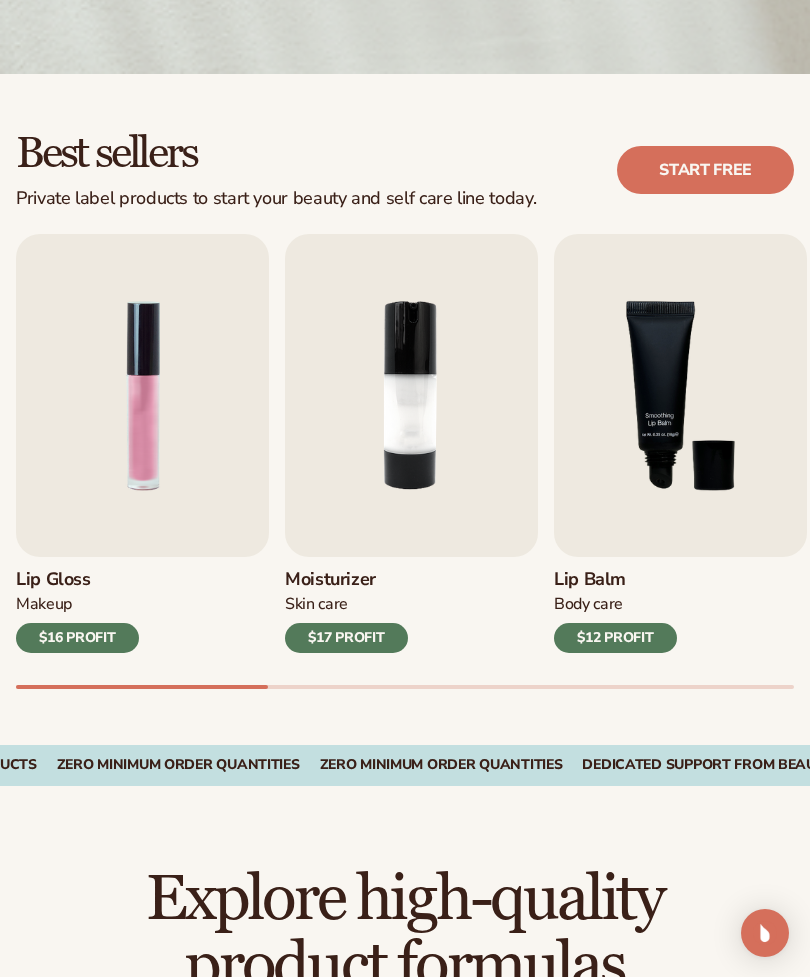 scroll, scrollTop: 494, scrollLeft: 0, axis: vertical 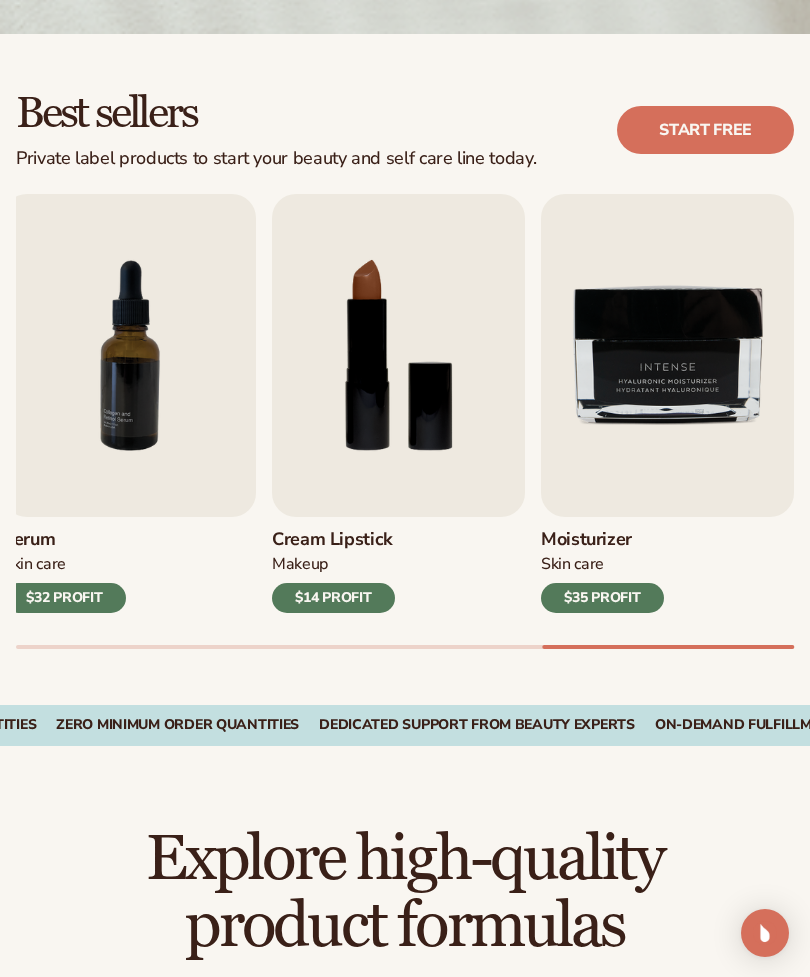 click on "$35 PROFIT" at bounding box center [602, 598] 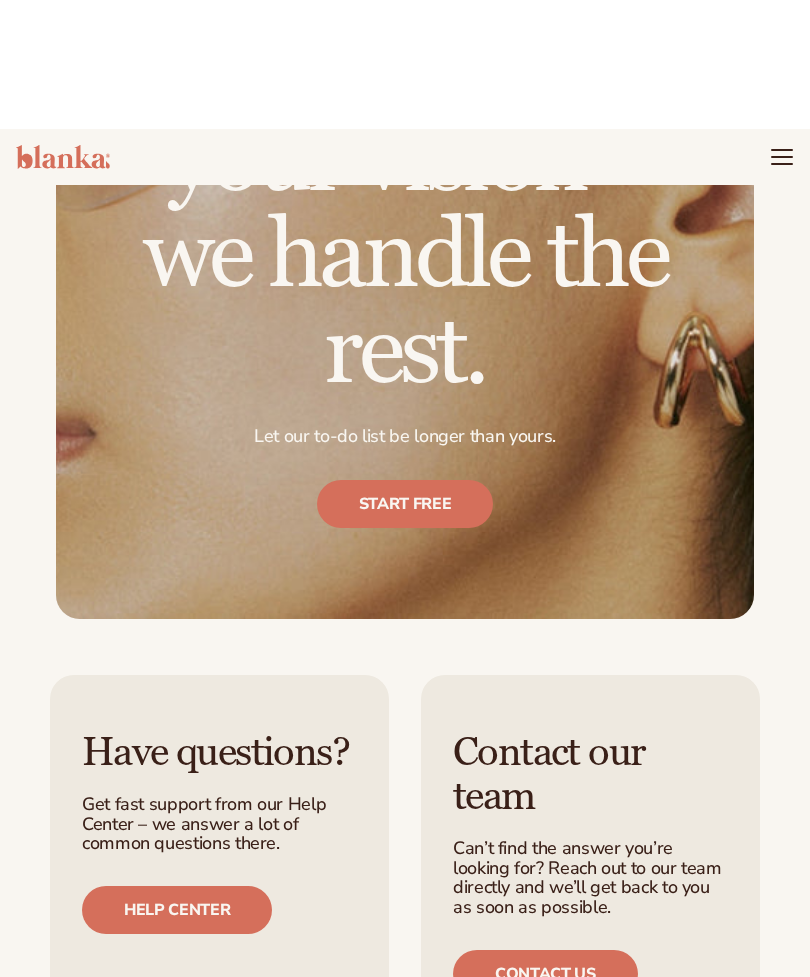 scroll, scrollTop: 3264, scrollLeft: 0, axis: vertical 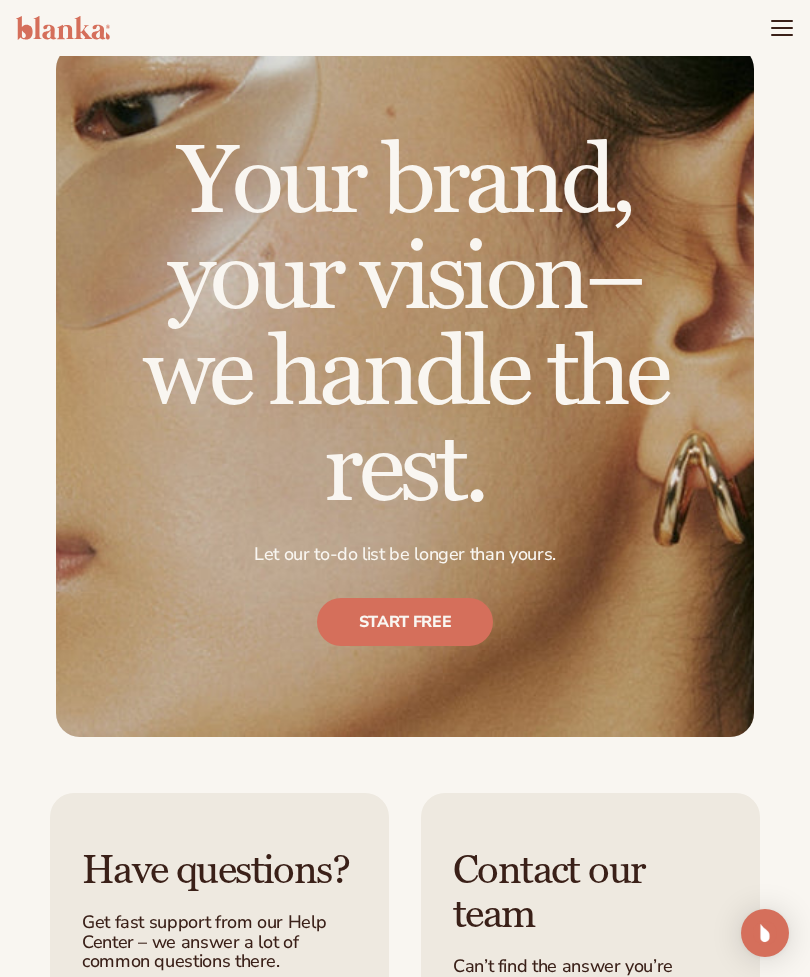click on "Start free" at bounding box center [405, 623] 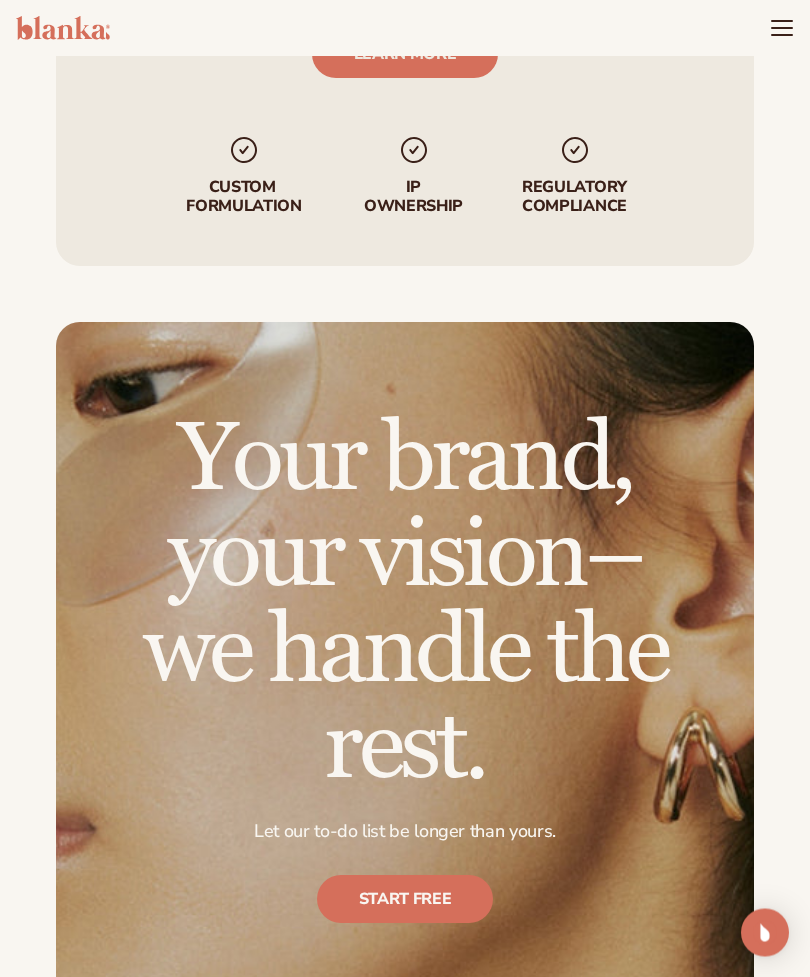 click 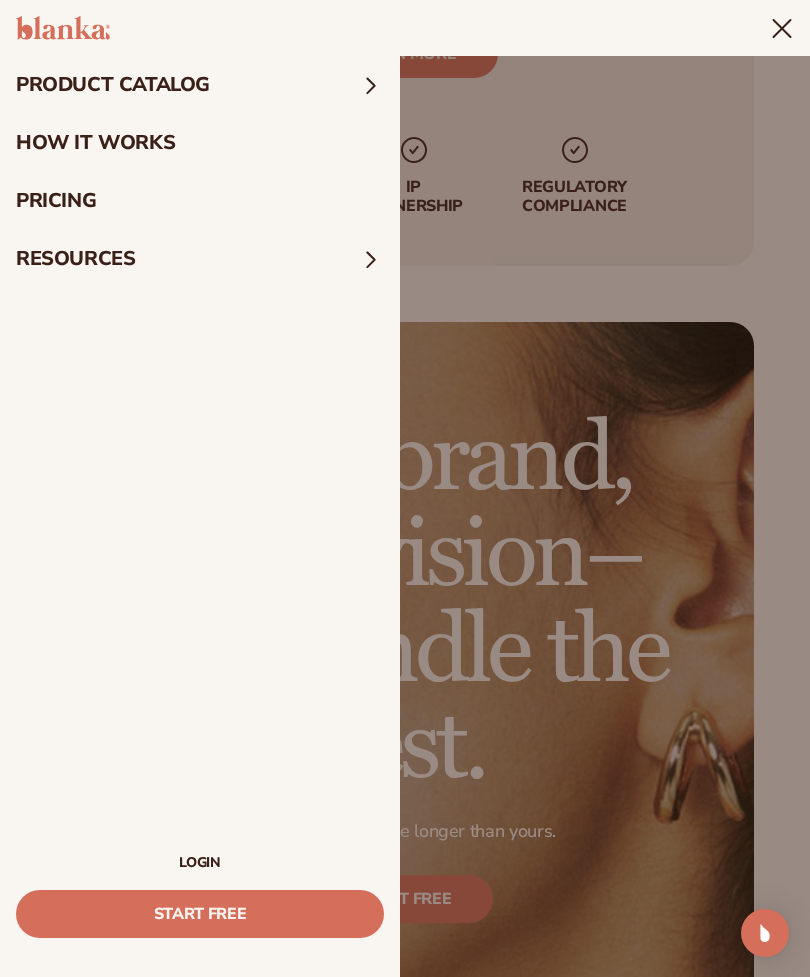 click on "product catalog" at bounding box center [200, 85] 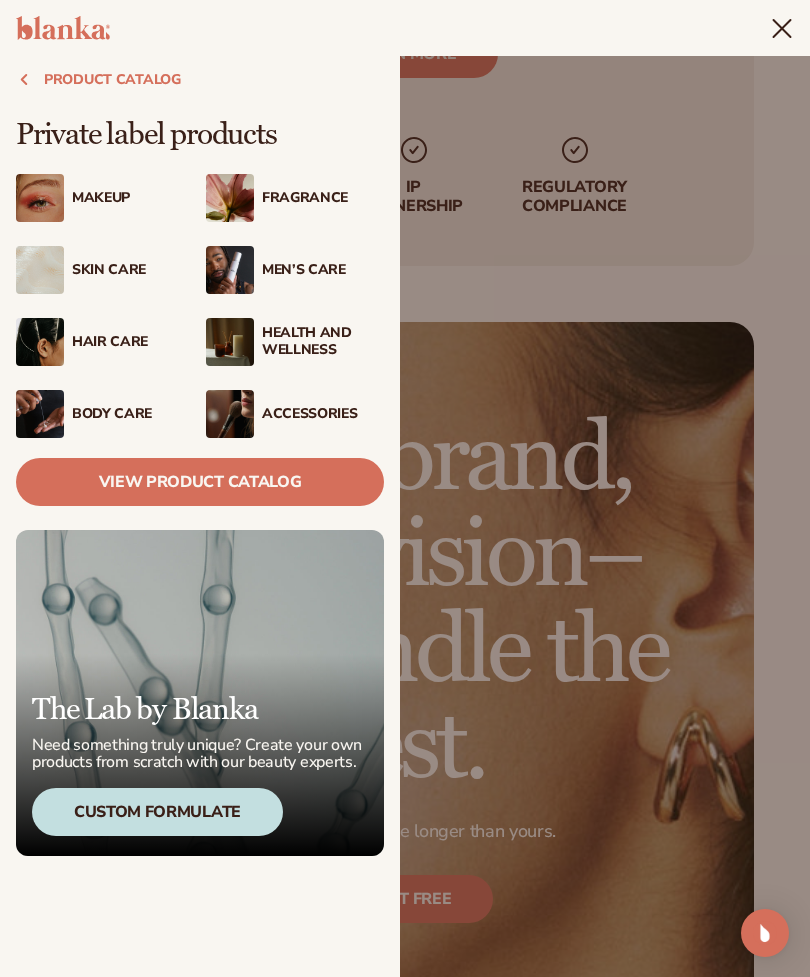 click on "product catalog" at bounding box center (200, 80) 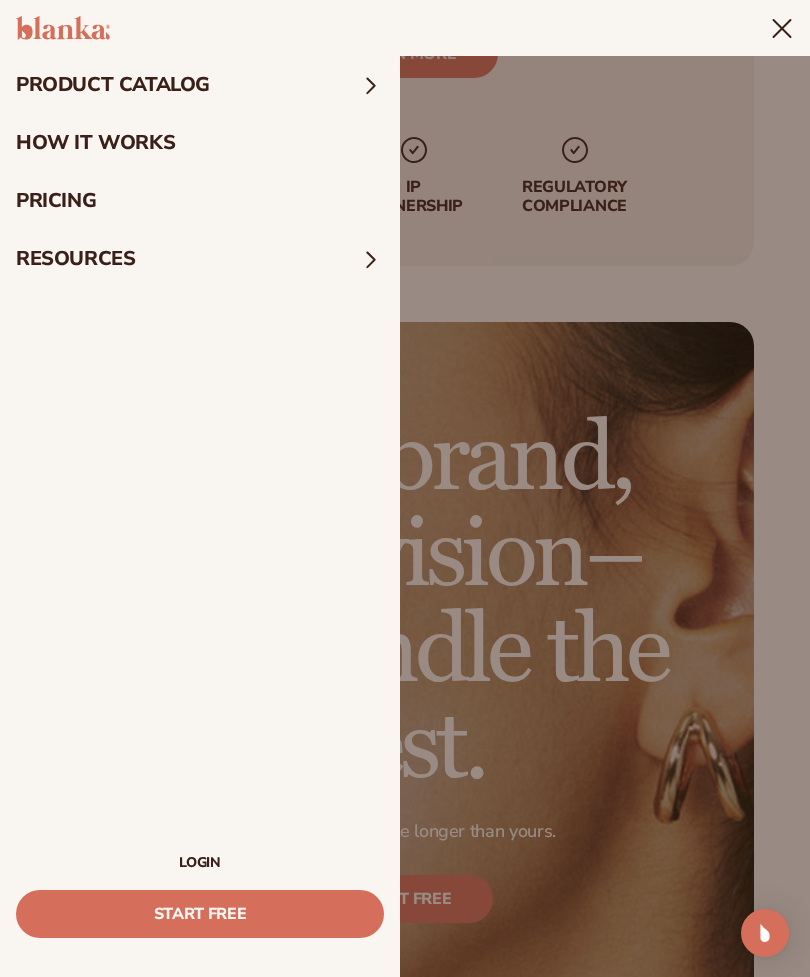 click on "pricing" at bounding box center (200, 201) 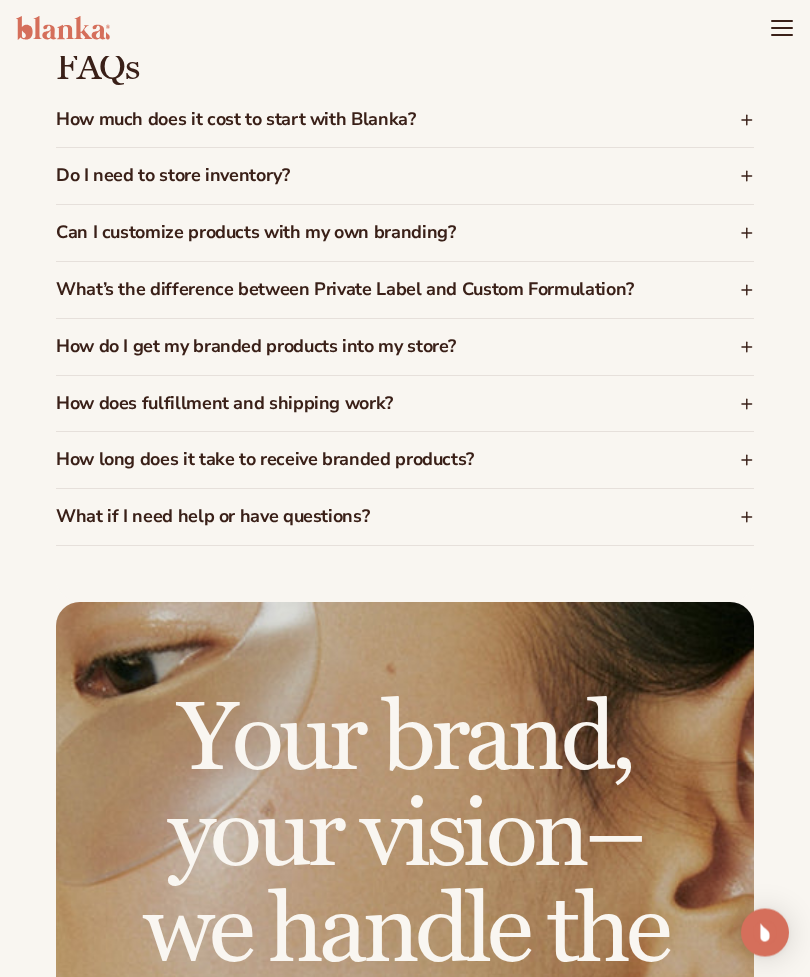 scroll, scrollTop: 3252, scrollLeft: 0, axis: vertical 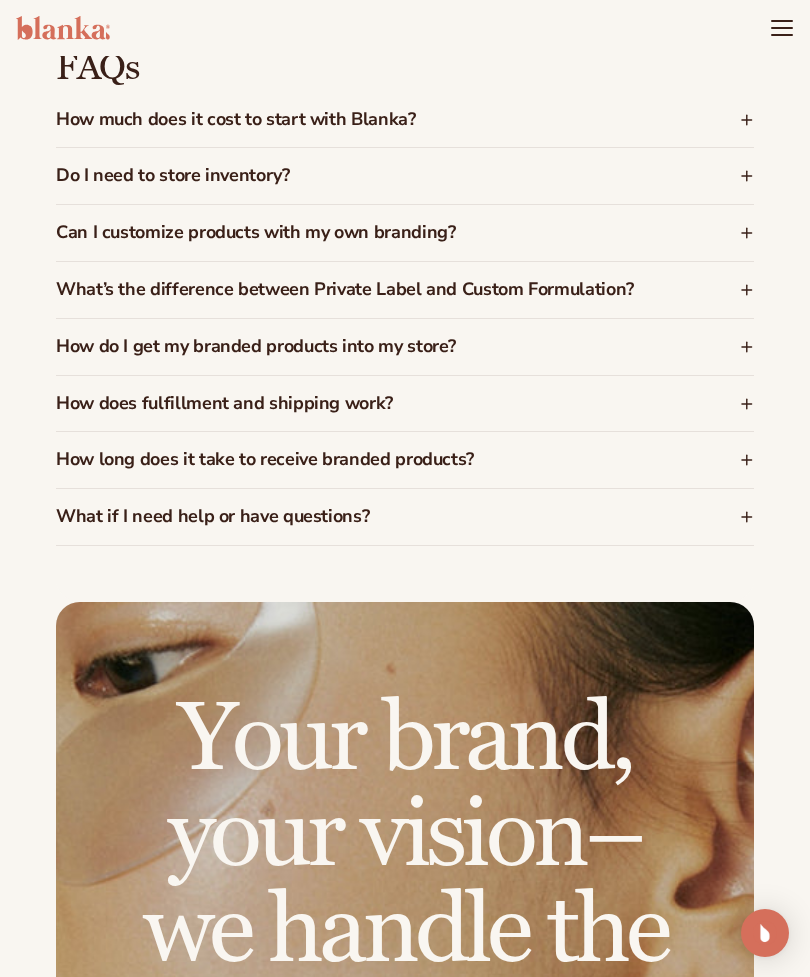 click 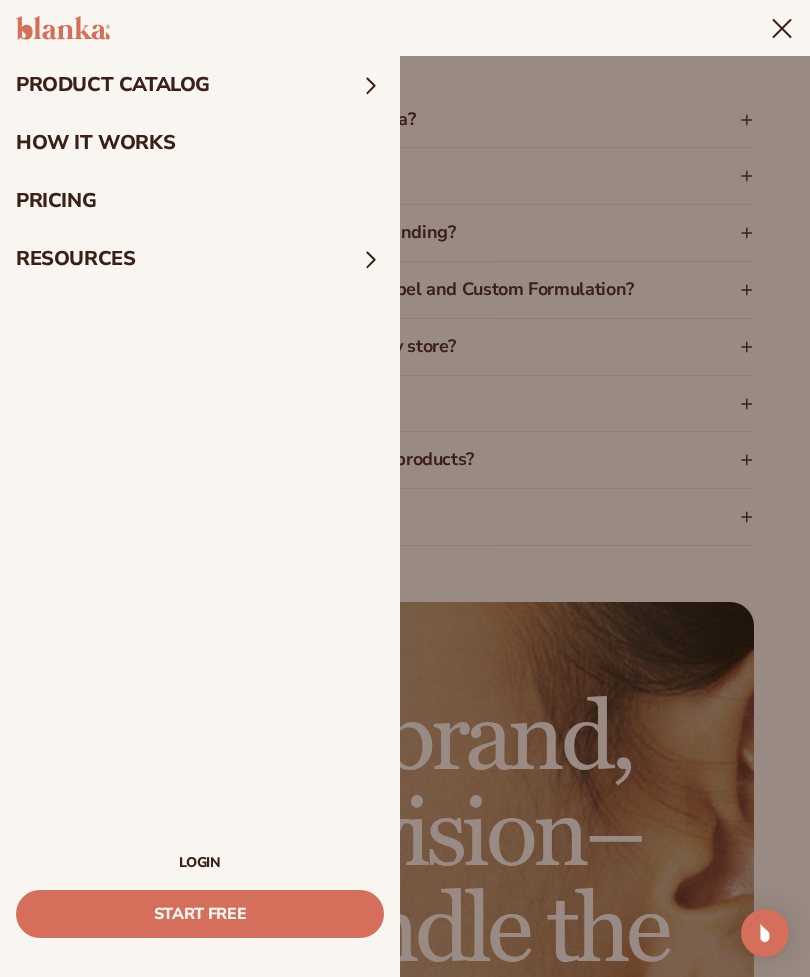 click on "product catalog" at bounding box center [200, 85] 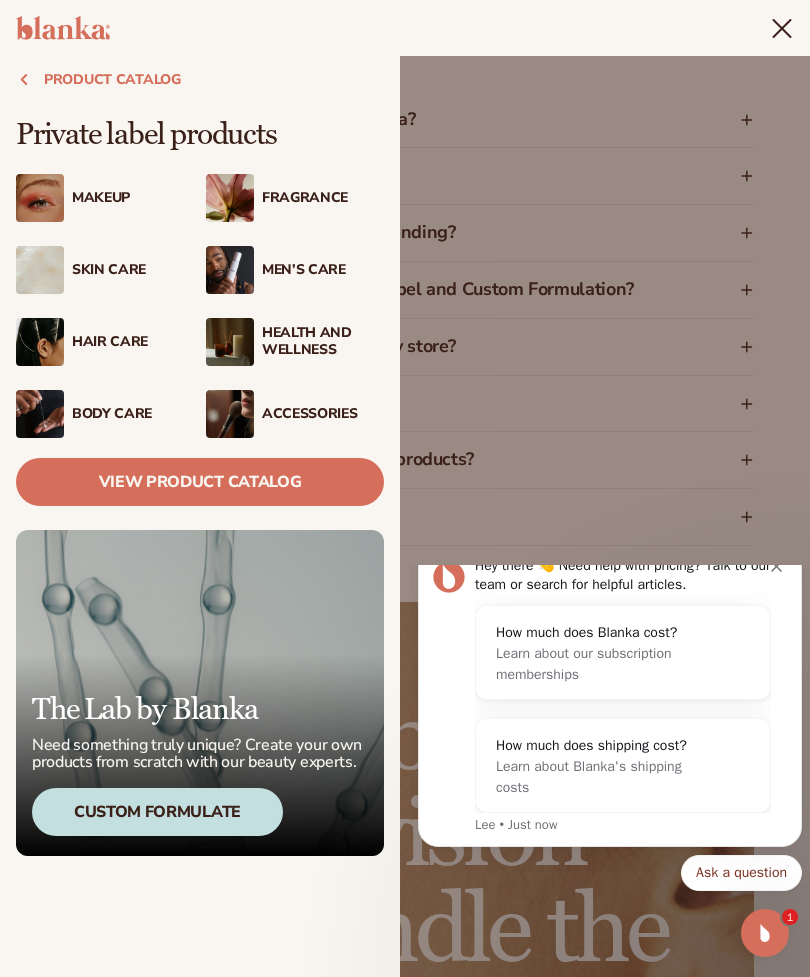 scroll, scrollTop: 0, scrollLeft: 0, axis: both 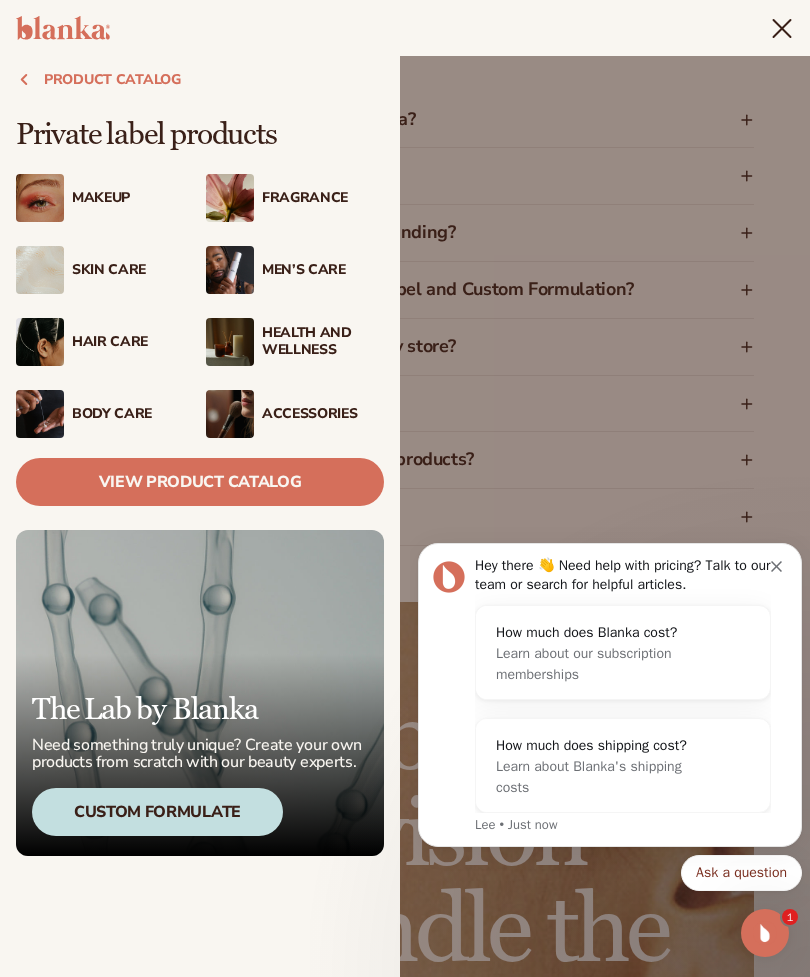 click on "How much does Blanka cost?" at bounding box center [603, 632] 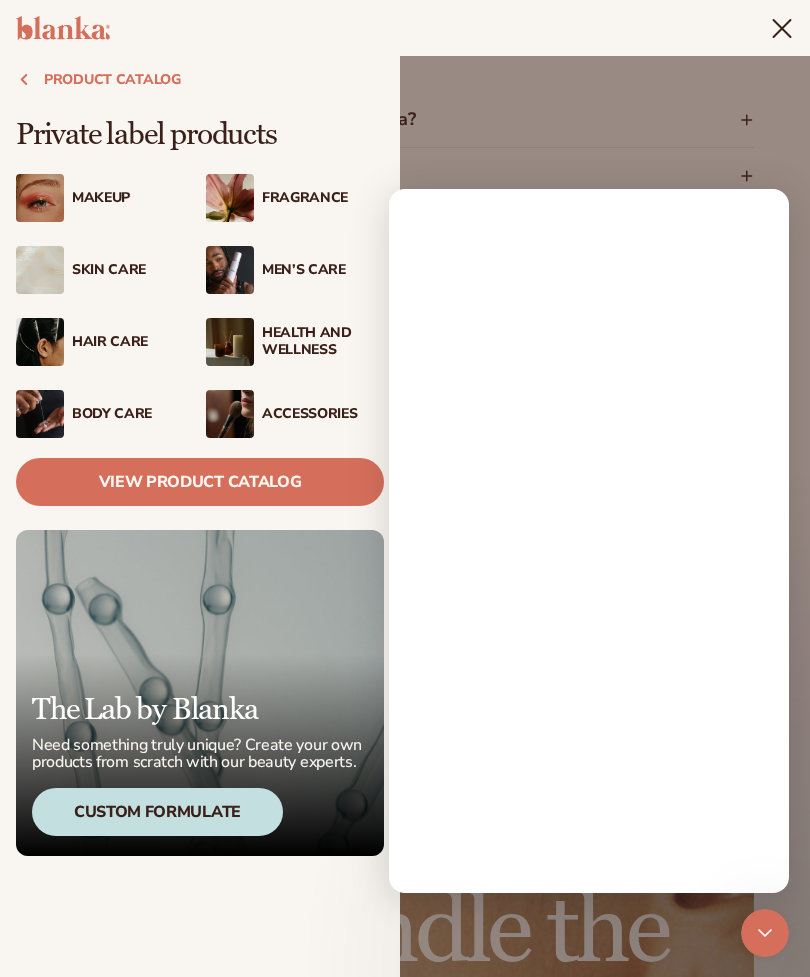 scroll, scrollTop: 0, scrollLeft: 0, axis: both 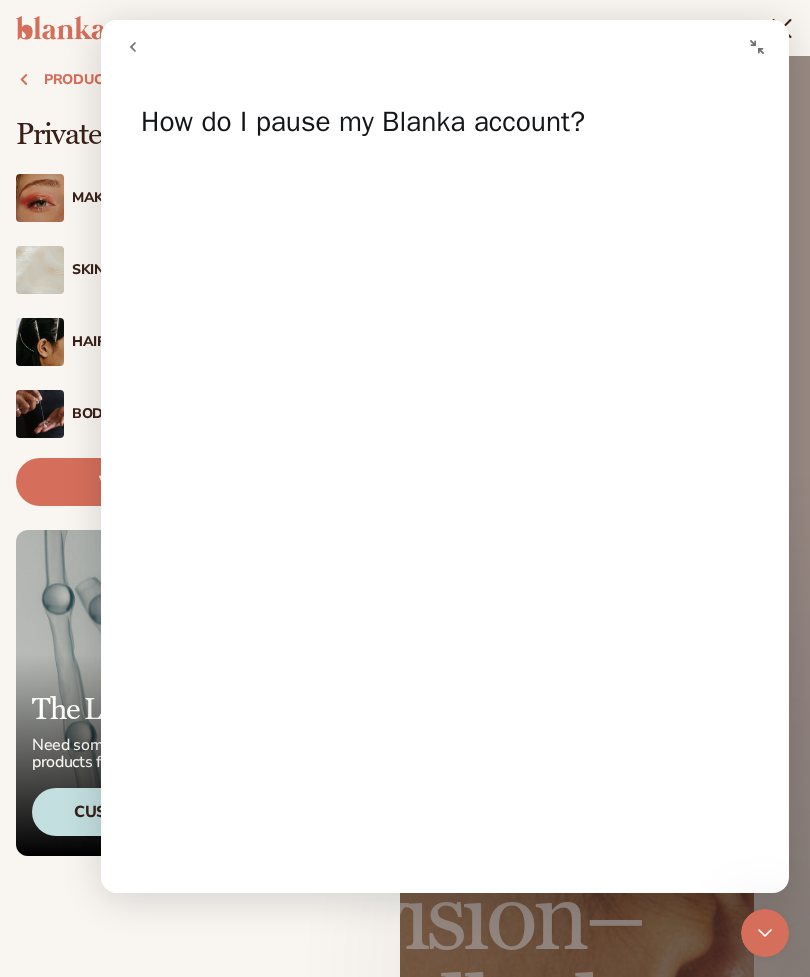 click at bounding box center (757, 47) 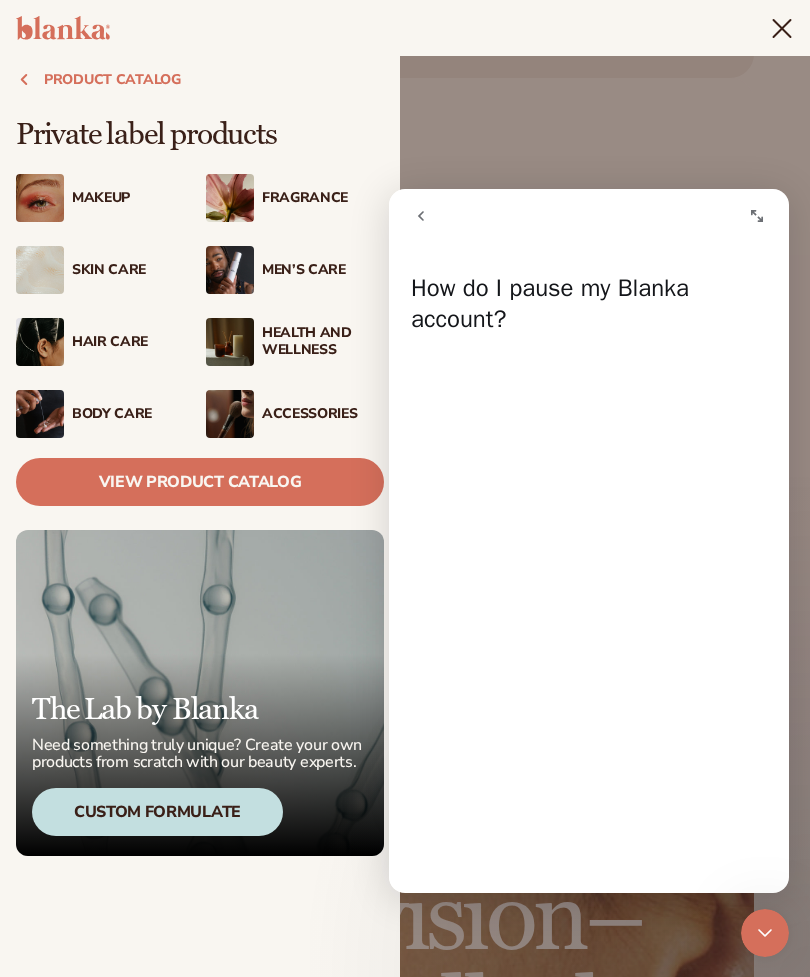 click at bounding box center (40, 198) 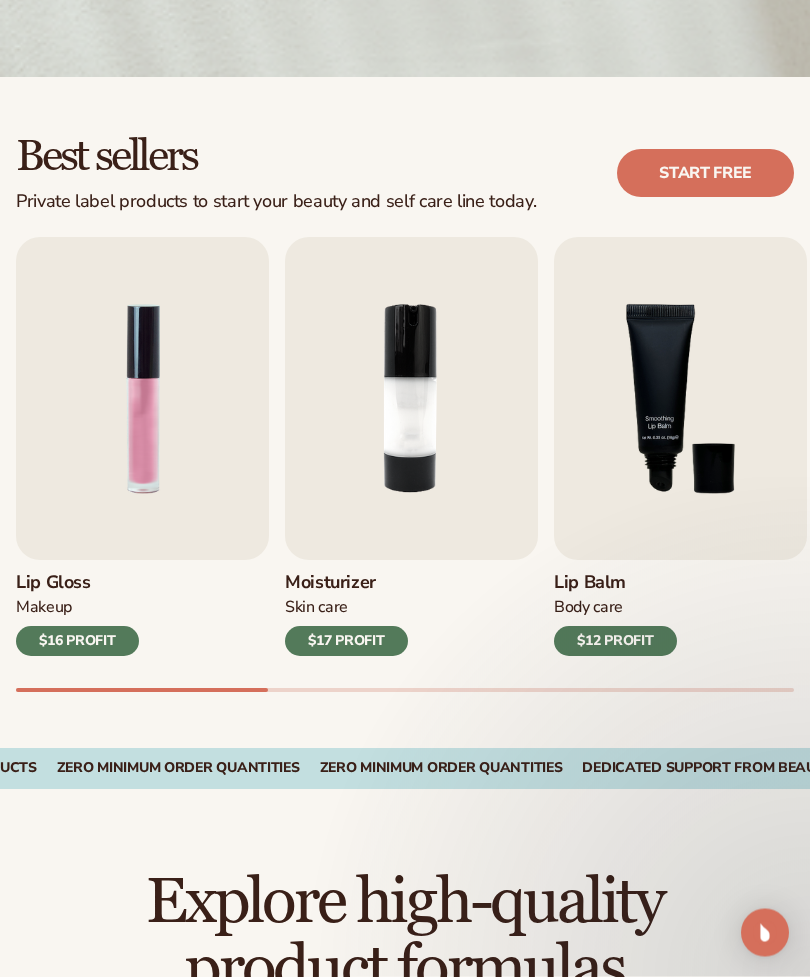 scroll, scrollTop: 451, scrollLeft: 0, axis: vertical 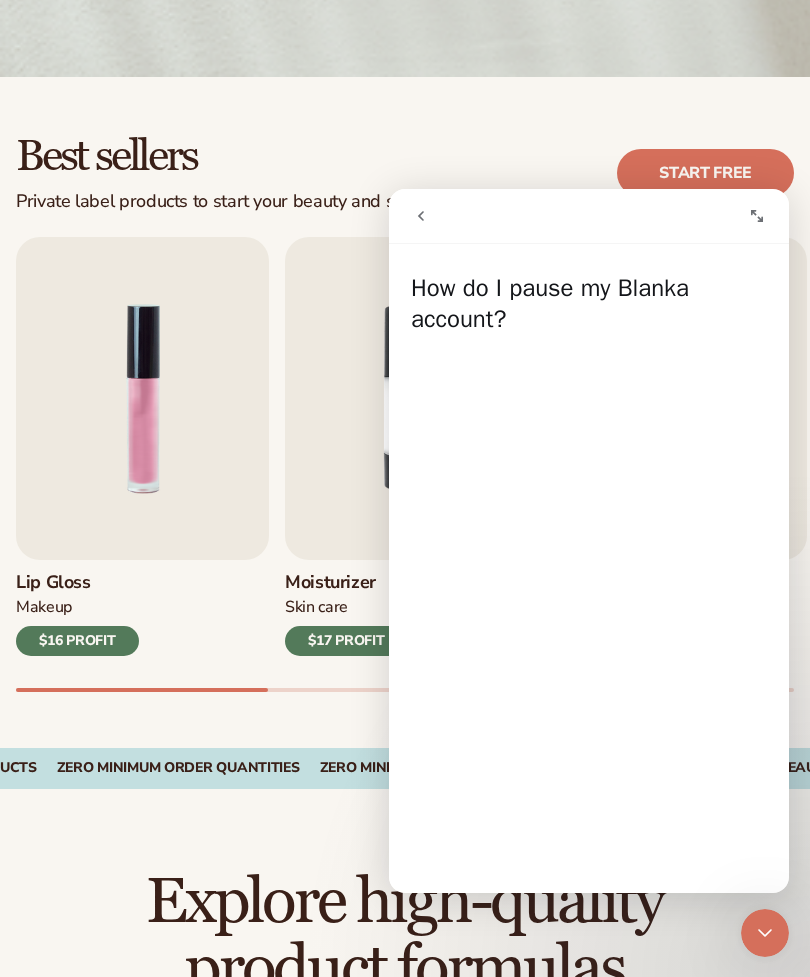 click 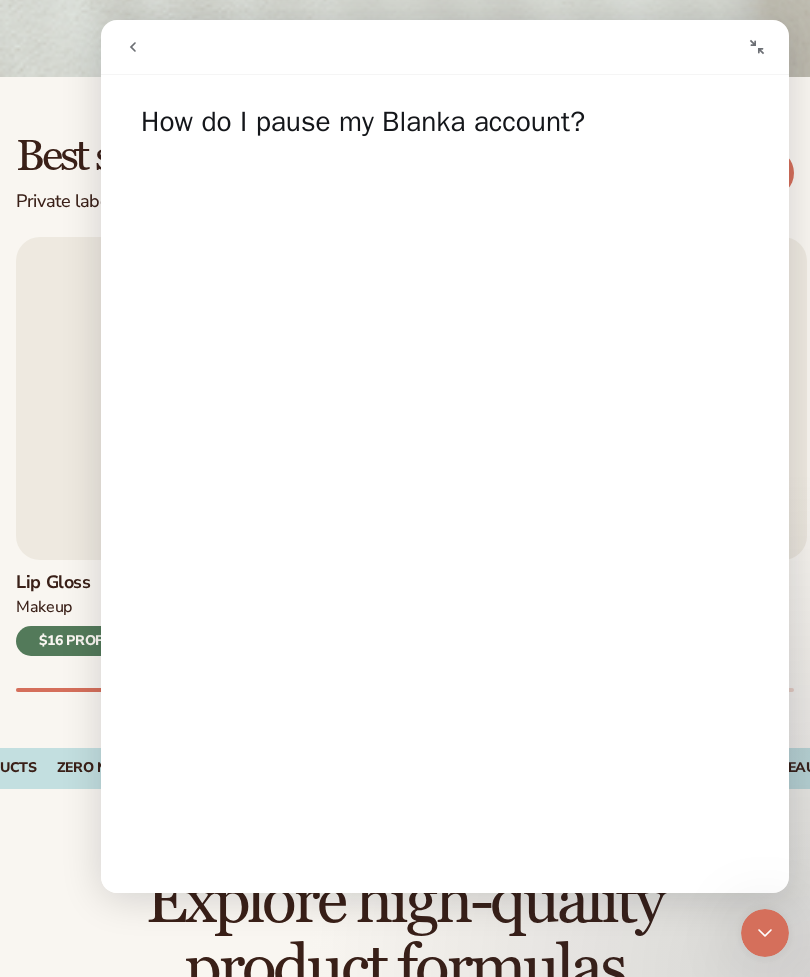 click at bounding box center [133, 47] 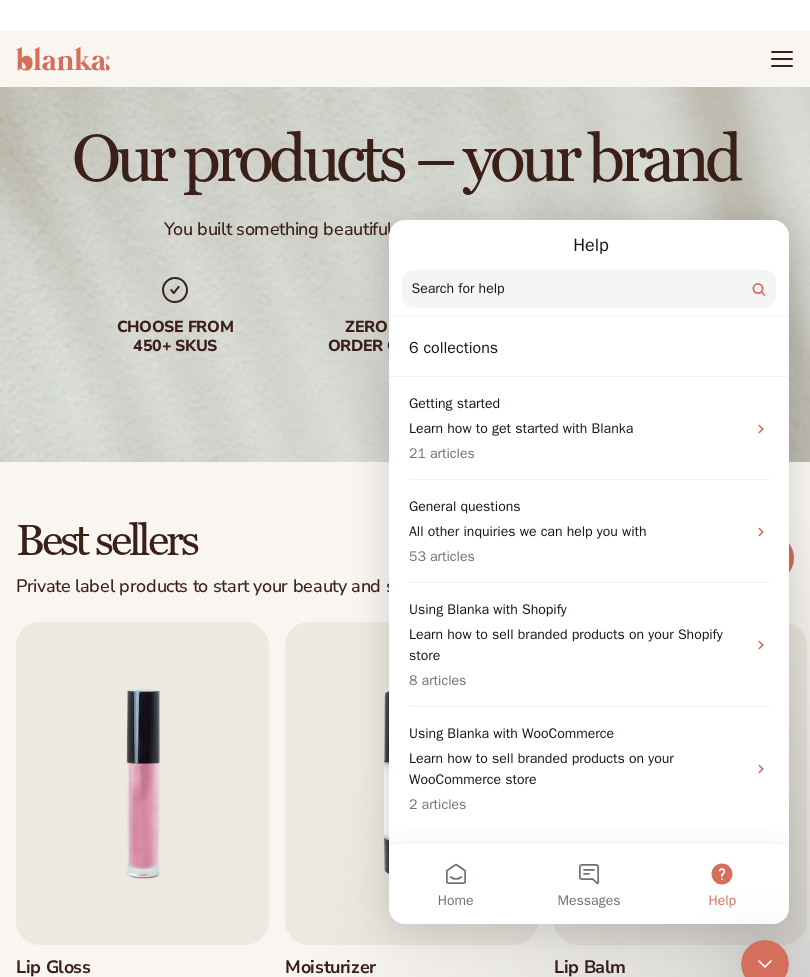 scroll, scrollTop: 0, scrollLeft: 0, axis: both 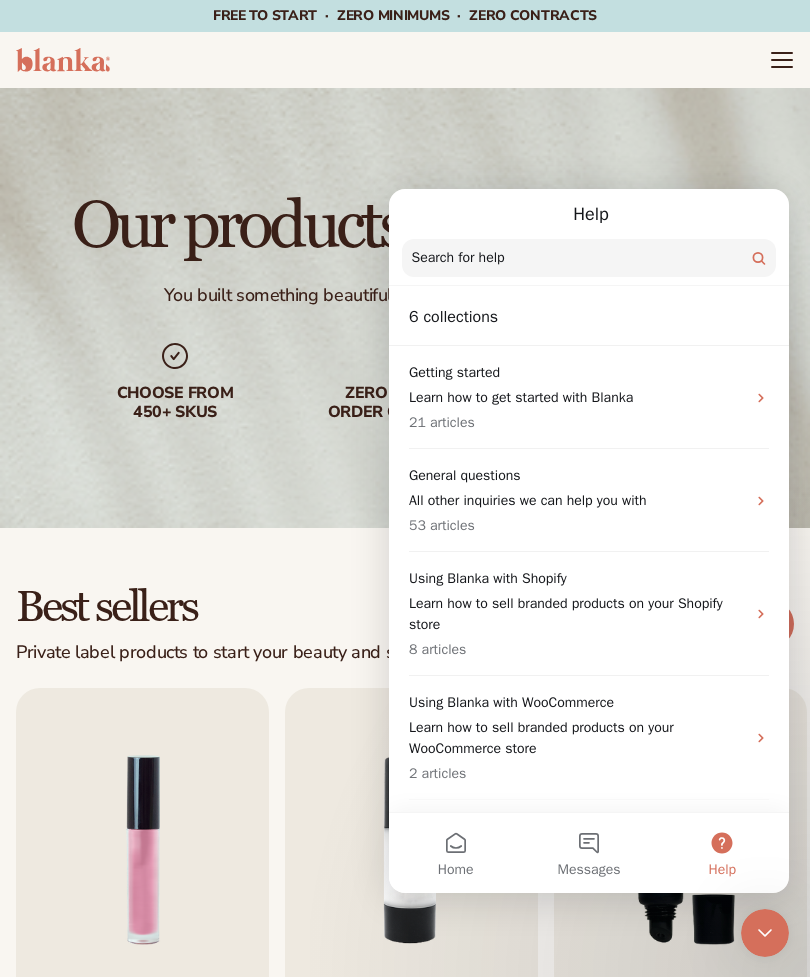 click on "Best sellers" at bounding box center (276, 607) 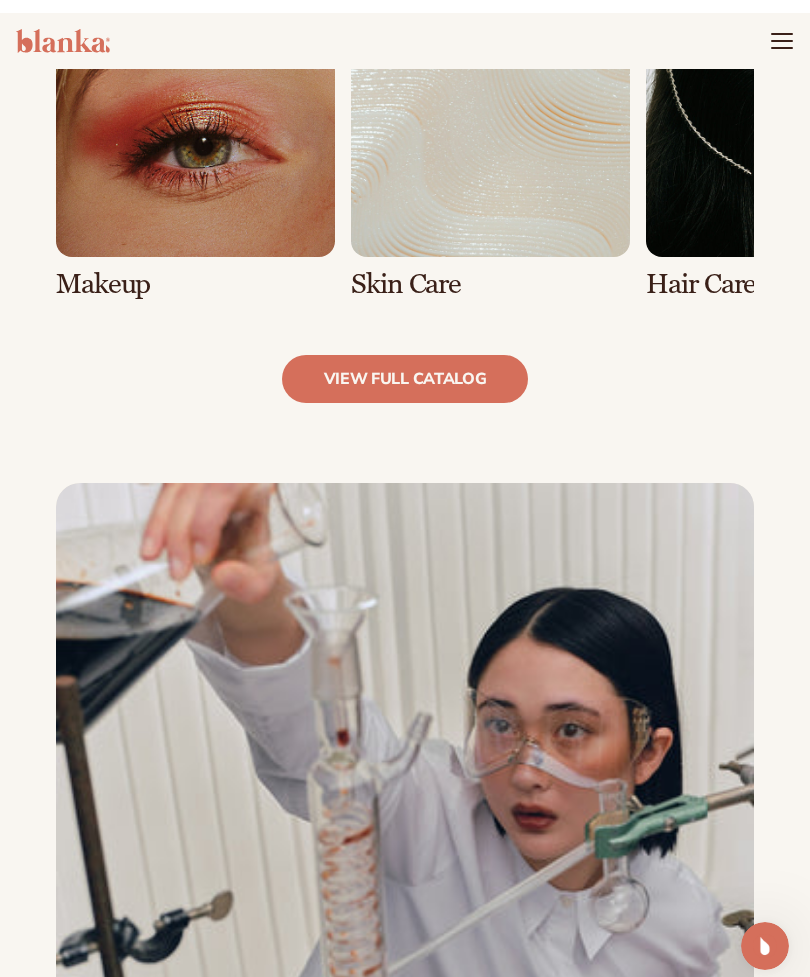 scroll, scrollTop: 1408, scrollLeft: 0, axis: vertical 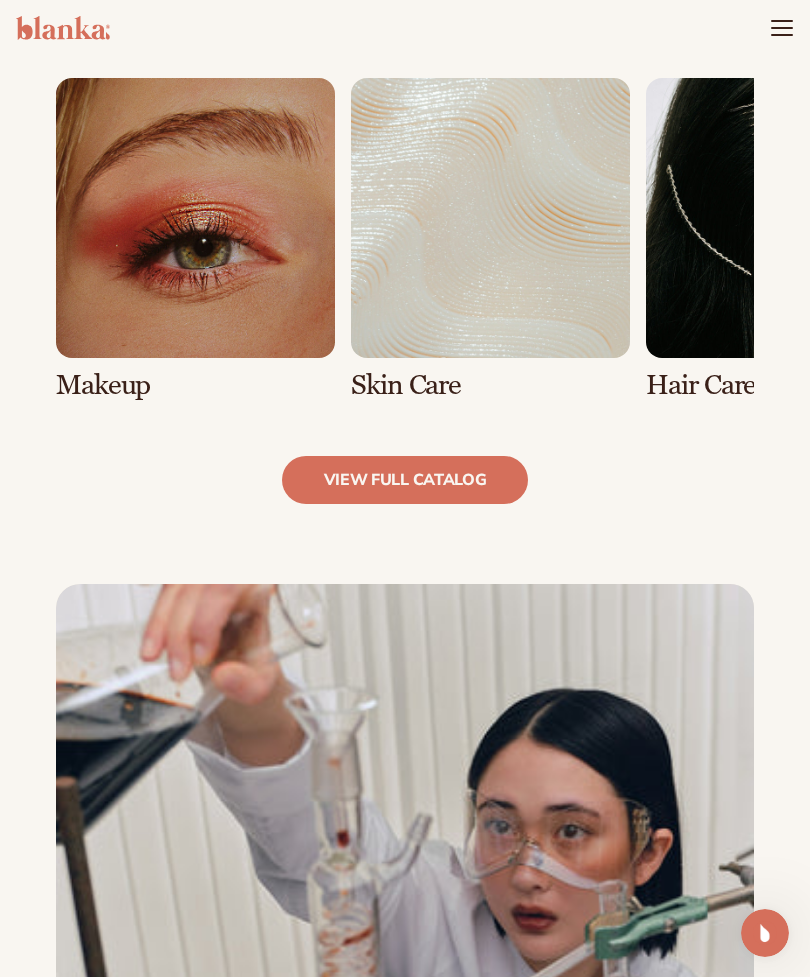 click at bounding box center [785, 239] 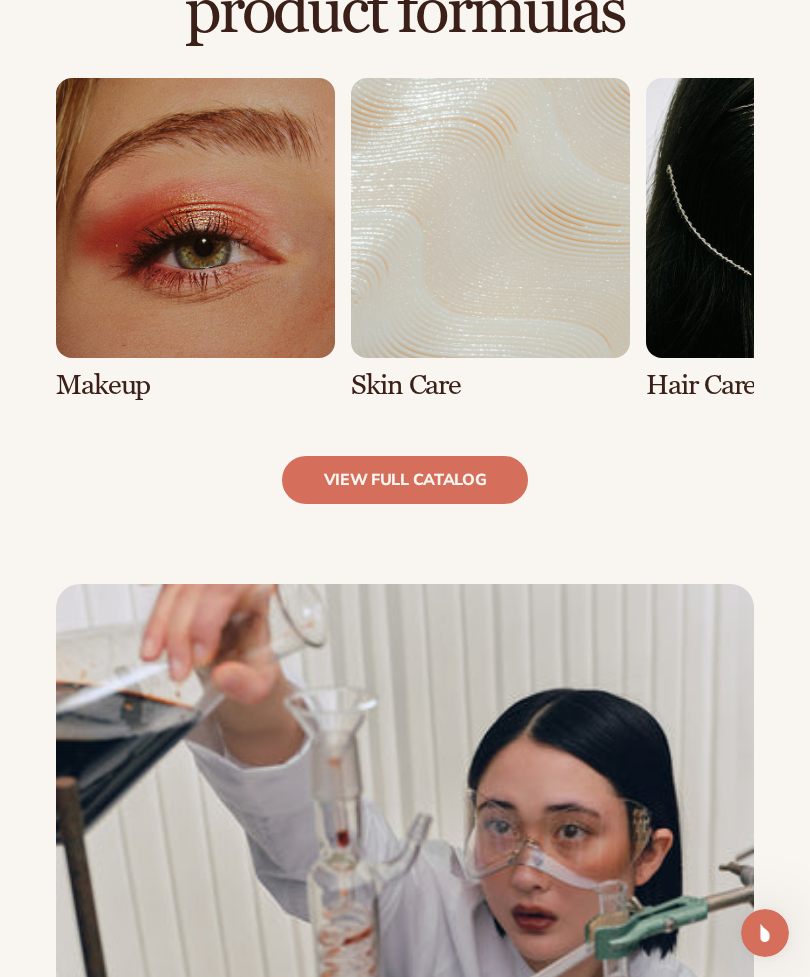 scroll, scrollTop: 0, scrollLeft: 0, axis: both 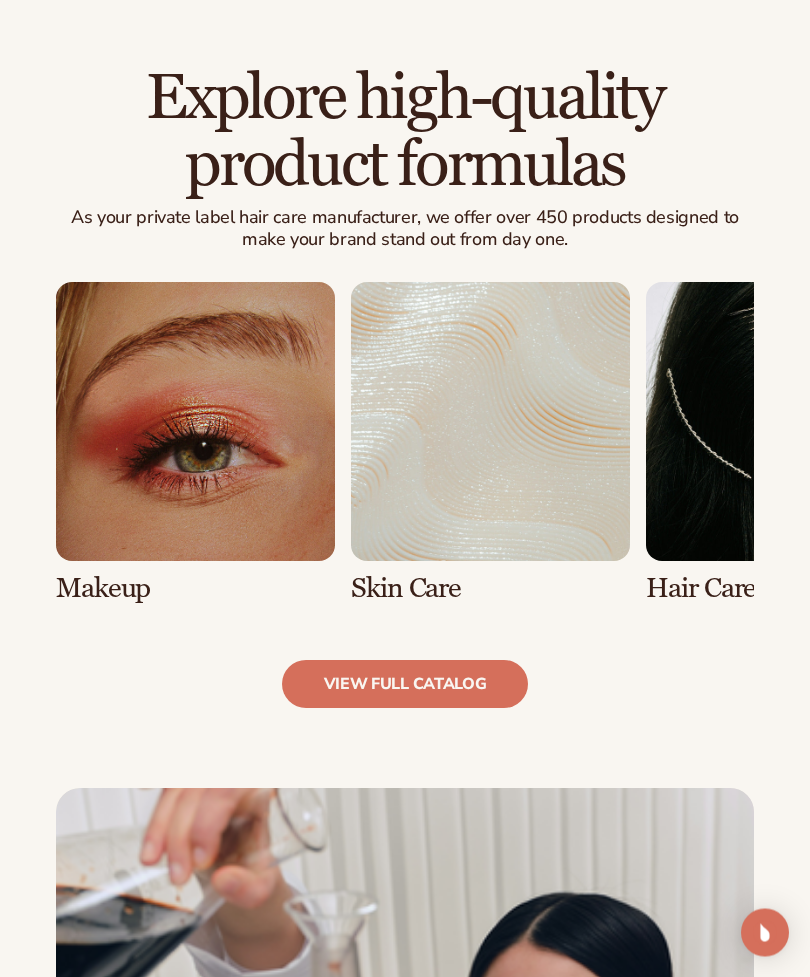click at bounding box center [785, 444] 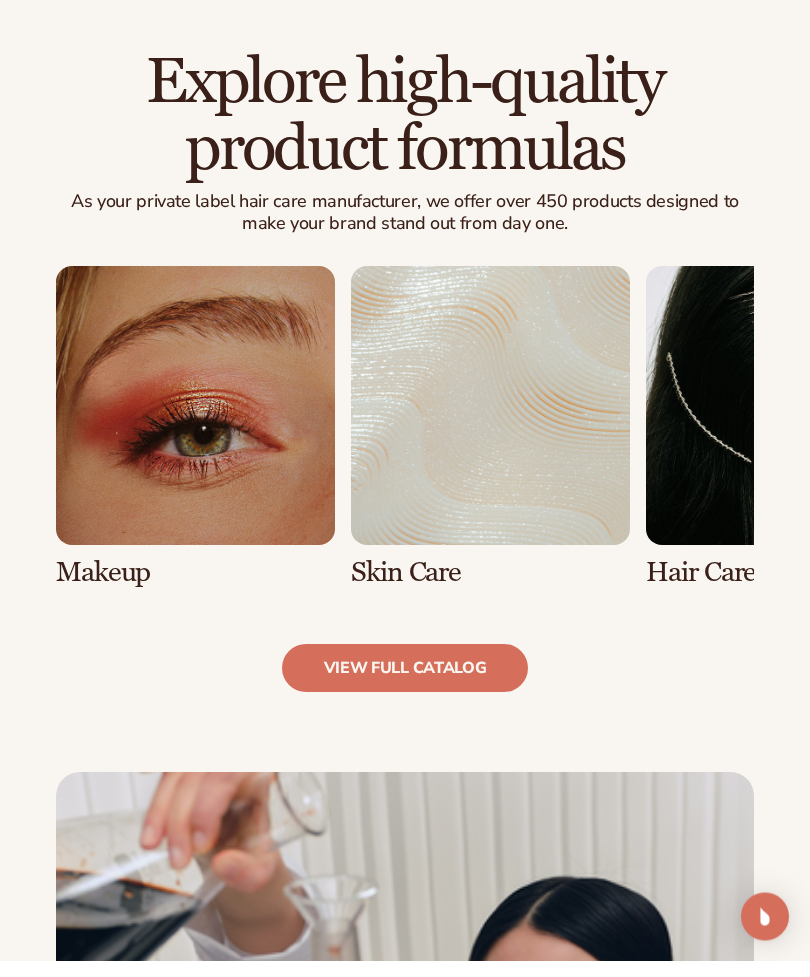 scroll, scrollTop: 1341, scrollLeft: 0, axis: vertical 